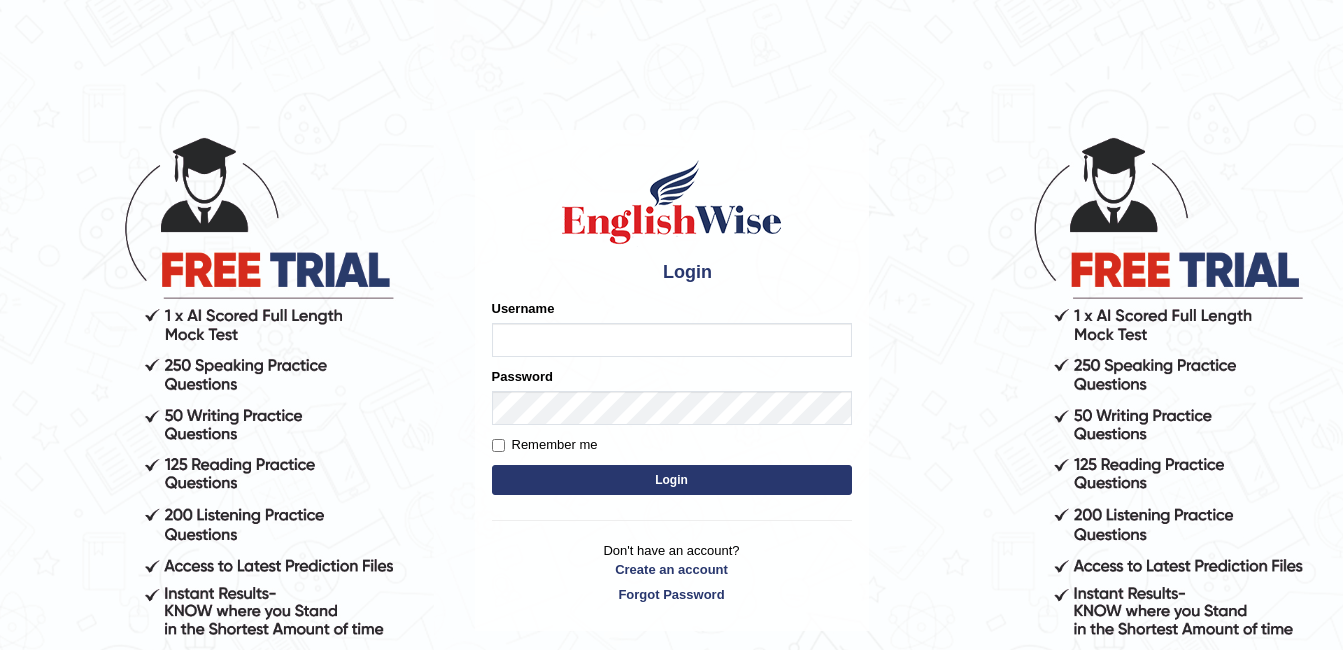 scroll, scrollTop: 0, scrollLeft: 0, axis: both 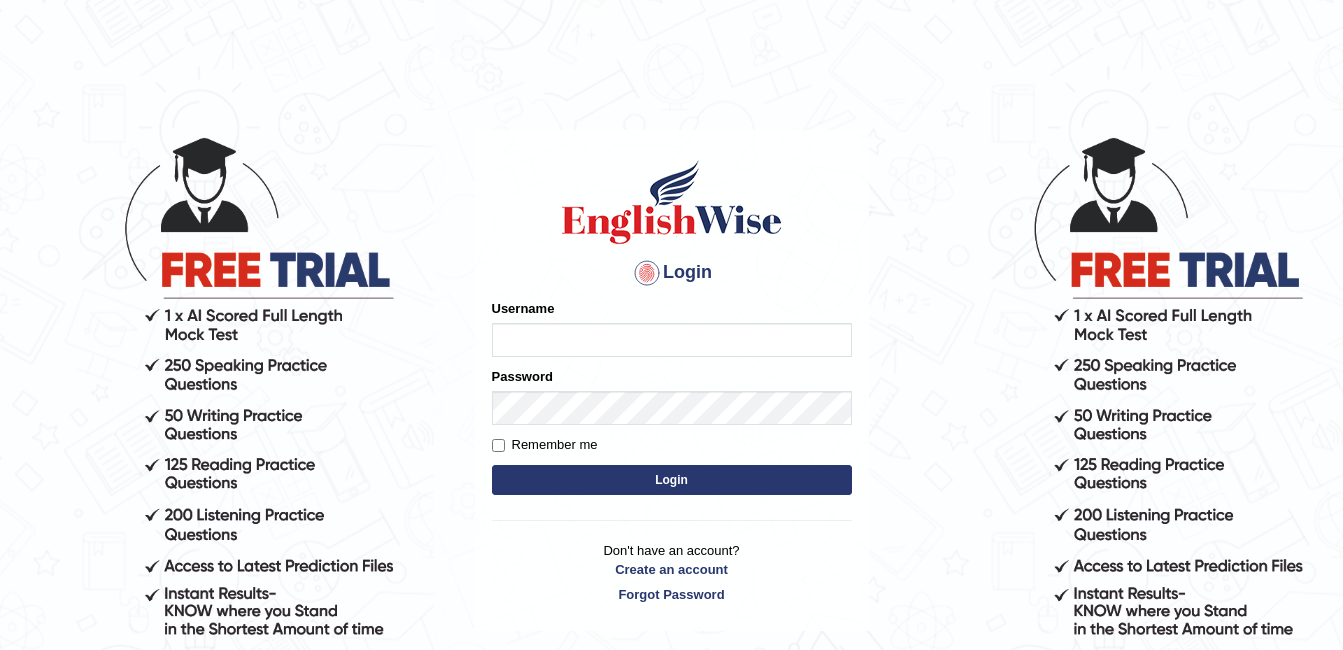 type on "Yolo7586" 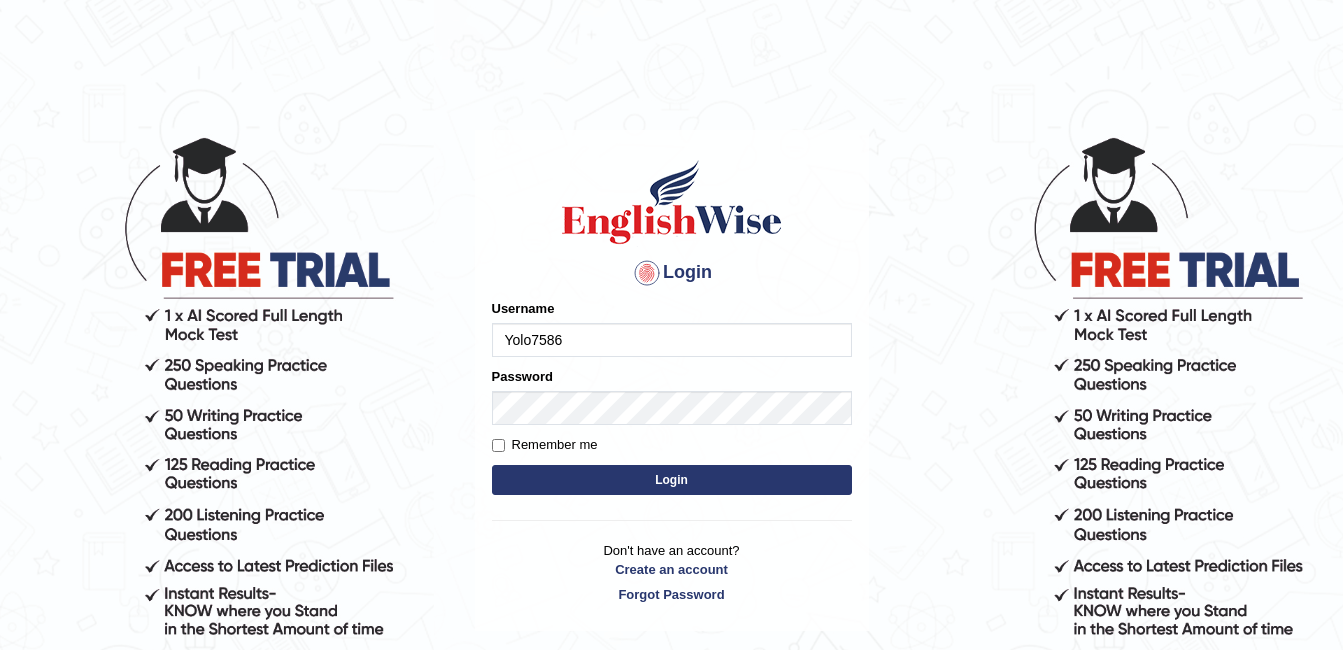 click on "Login" at bounding box center [672, 480] 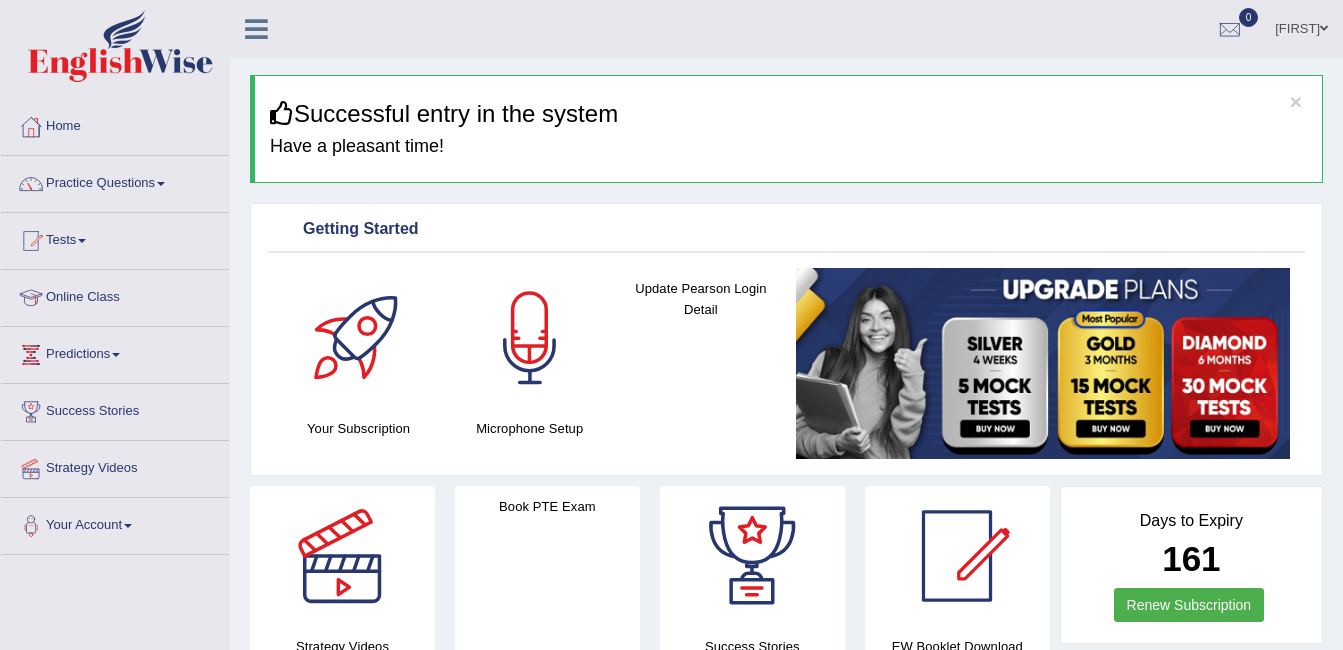 scroll, scrollTop: 0, scrollLeft: 0, axis: both 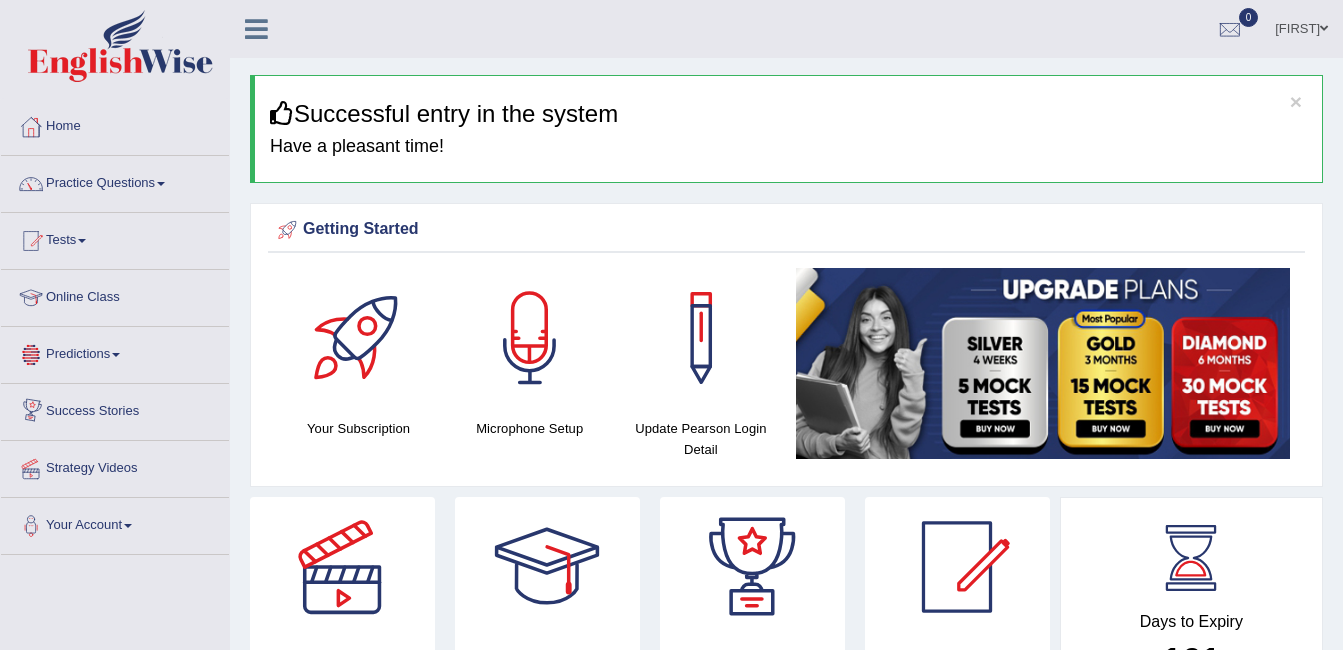 click on "Online Class" at bounding box center (115, 295) 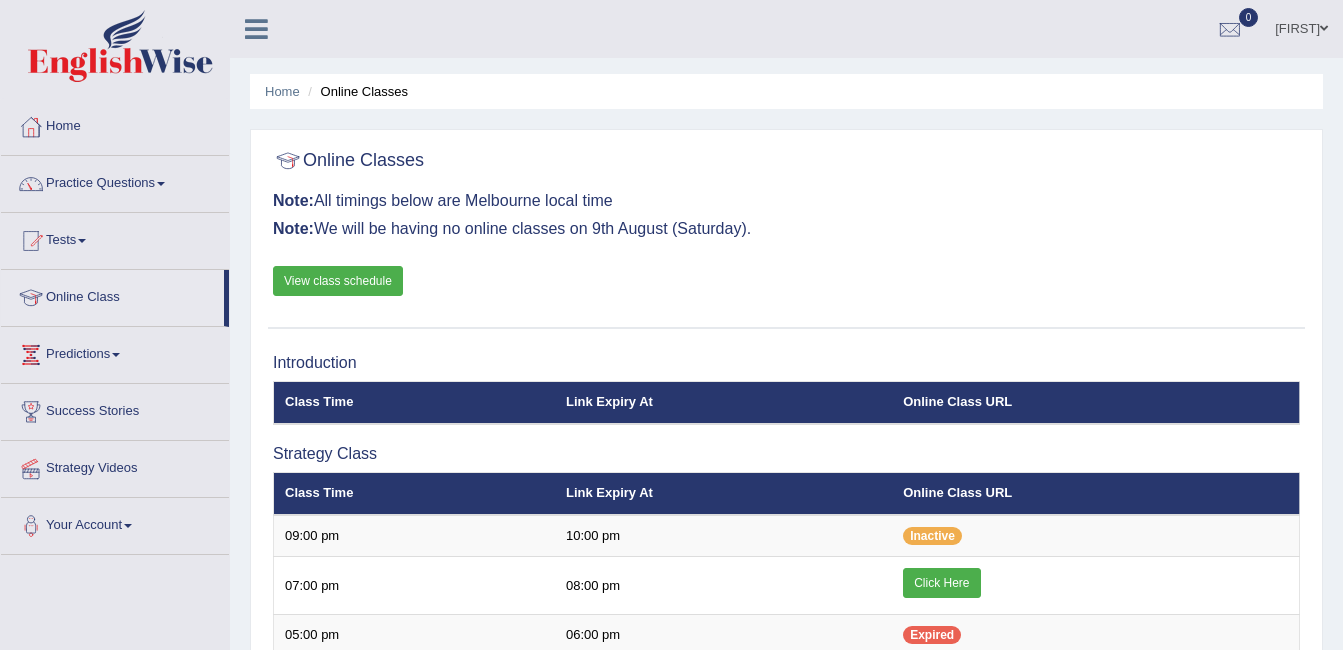 scroll, scrollTop: 0, scrollLeft: 0, axis: both 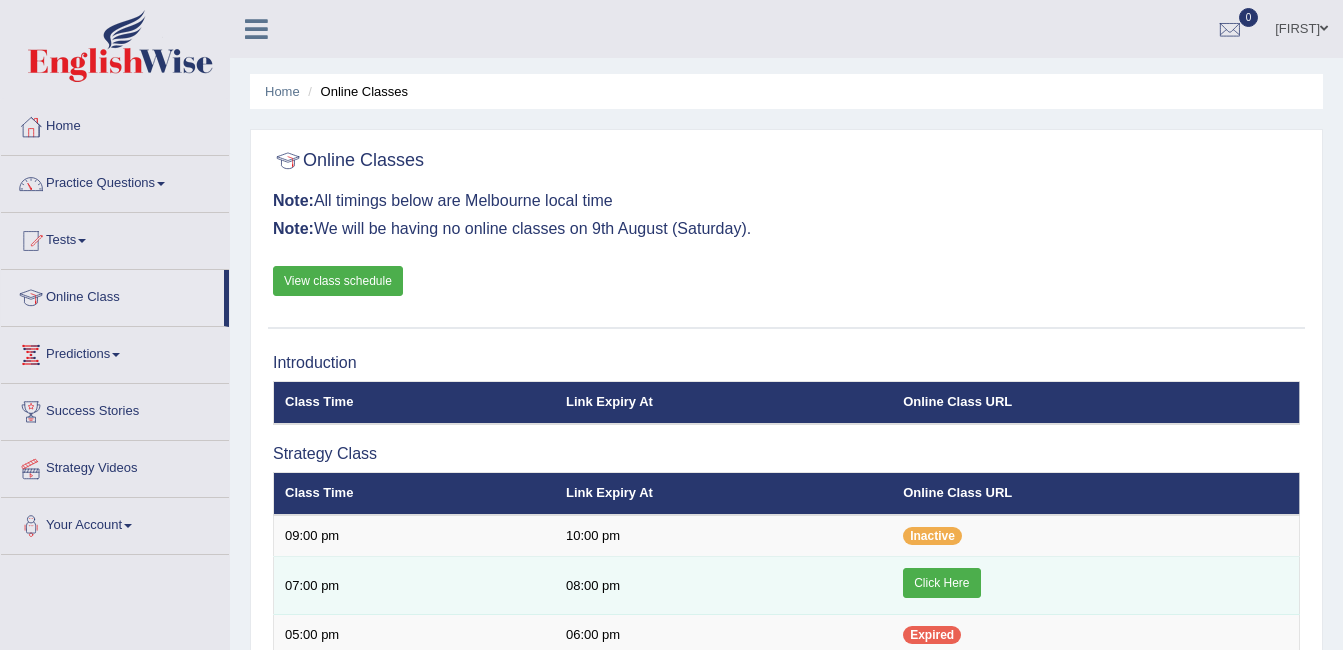 click on "Click Here" at bounding box center [941, 583] 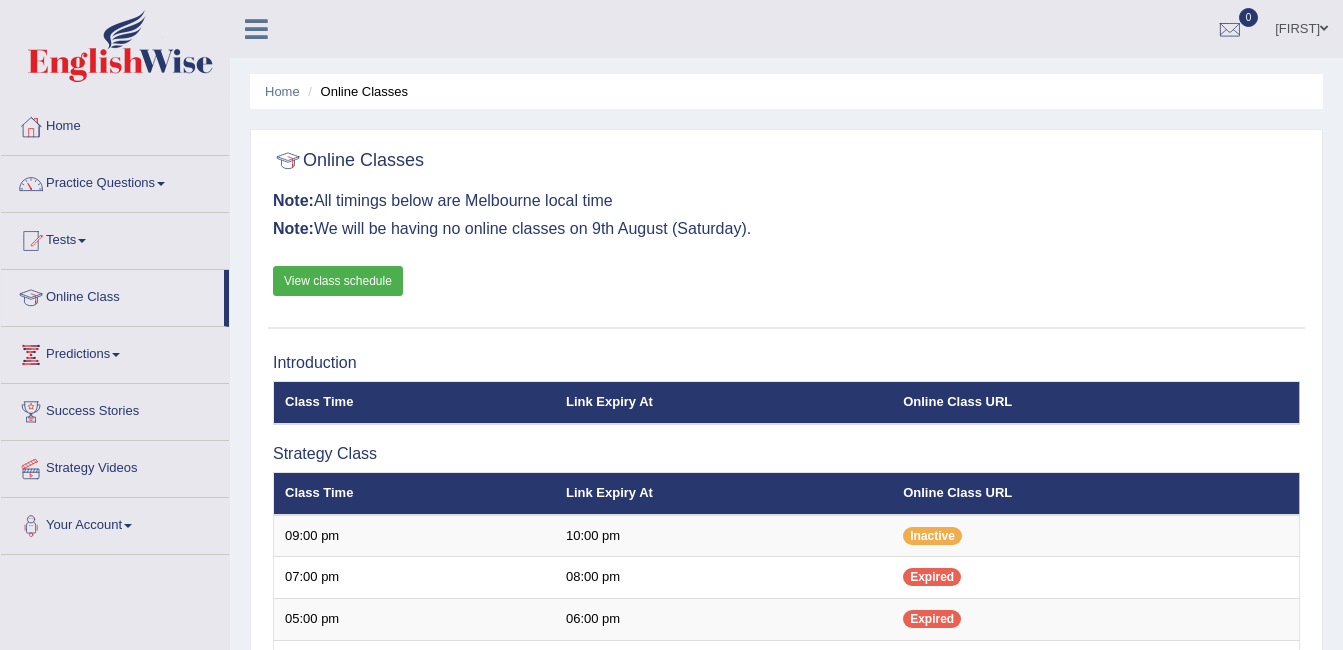 scroll, scrollTop: 0, scrollLeft: 0, axis: both 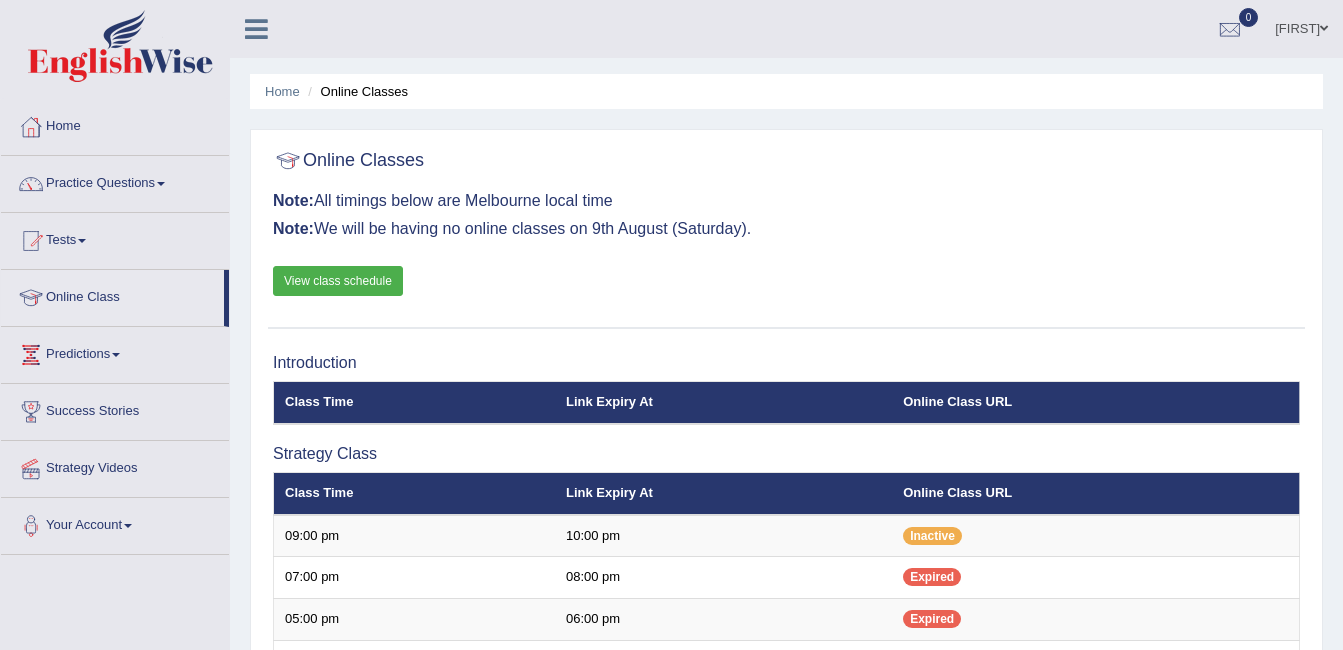 click on "Home" at bounding box center [115, 124] 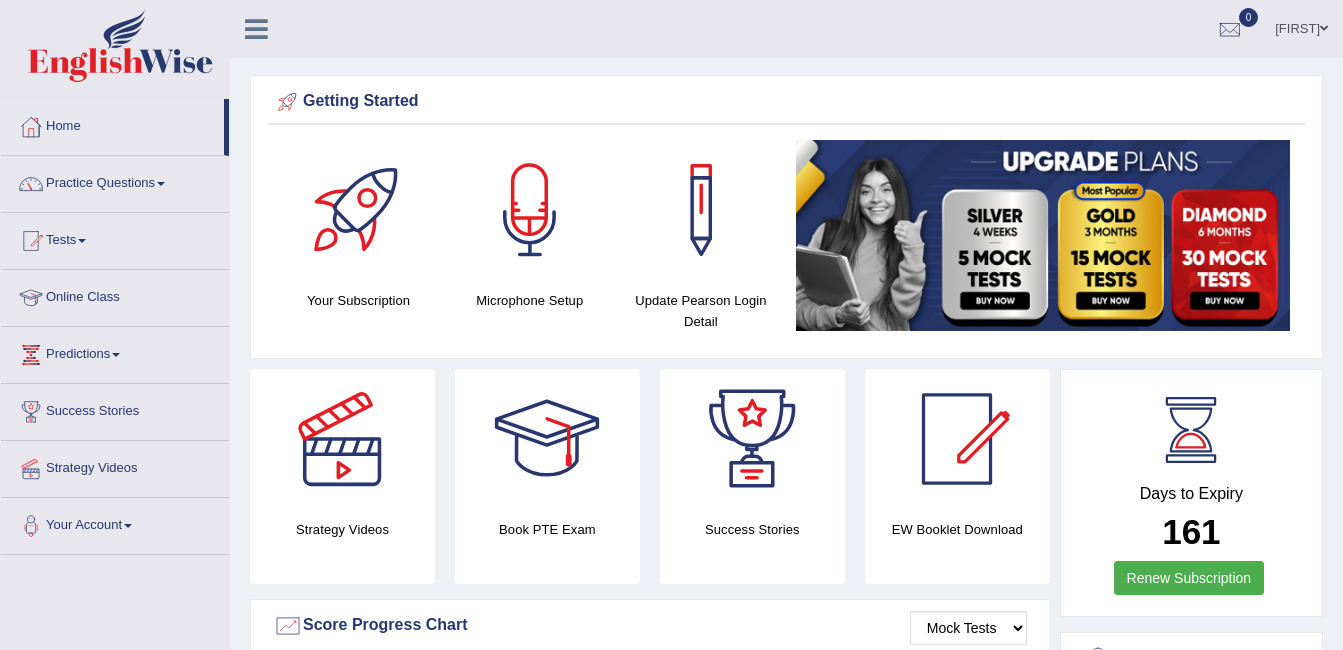 scroll, scrollTop: 0, scrollLeft: 0, axis: both 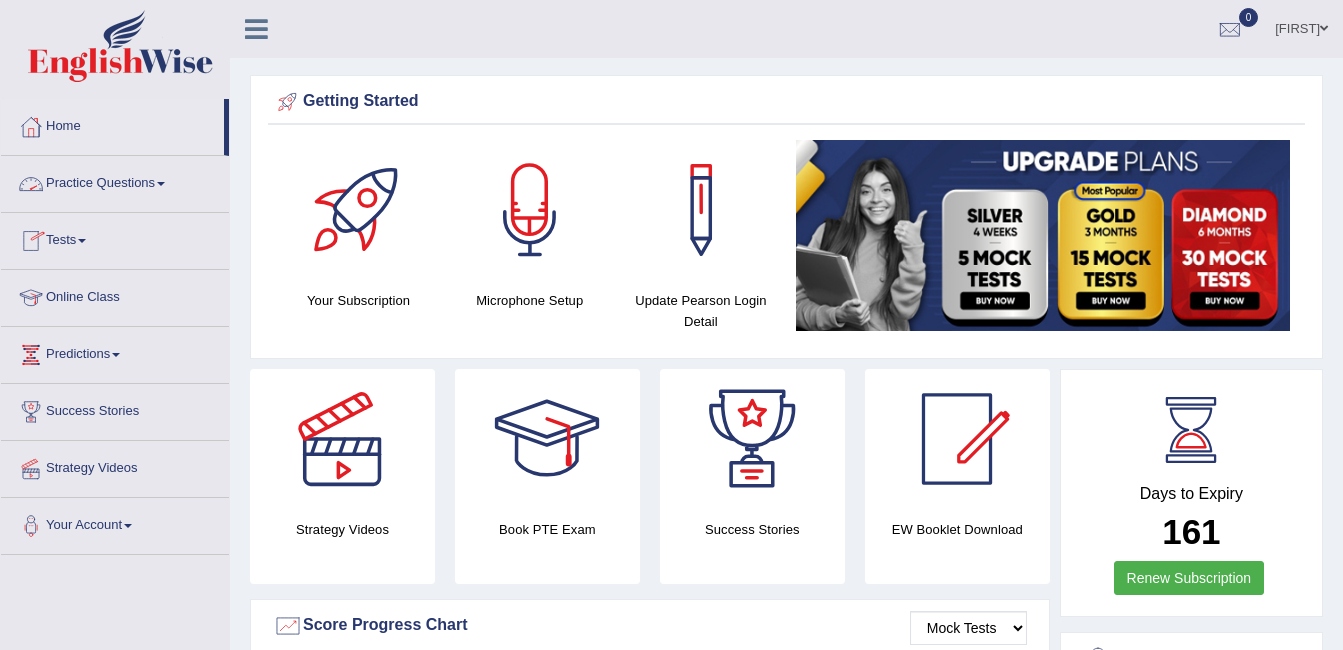 click on "Practice Questions" at bounding box center (115, 181) 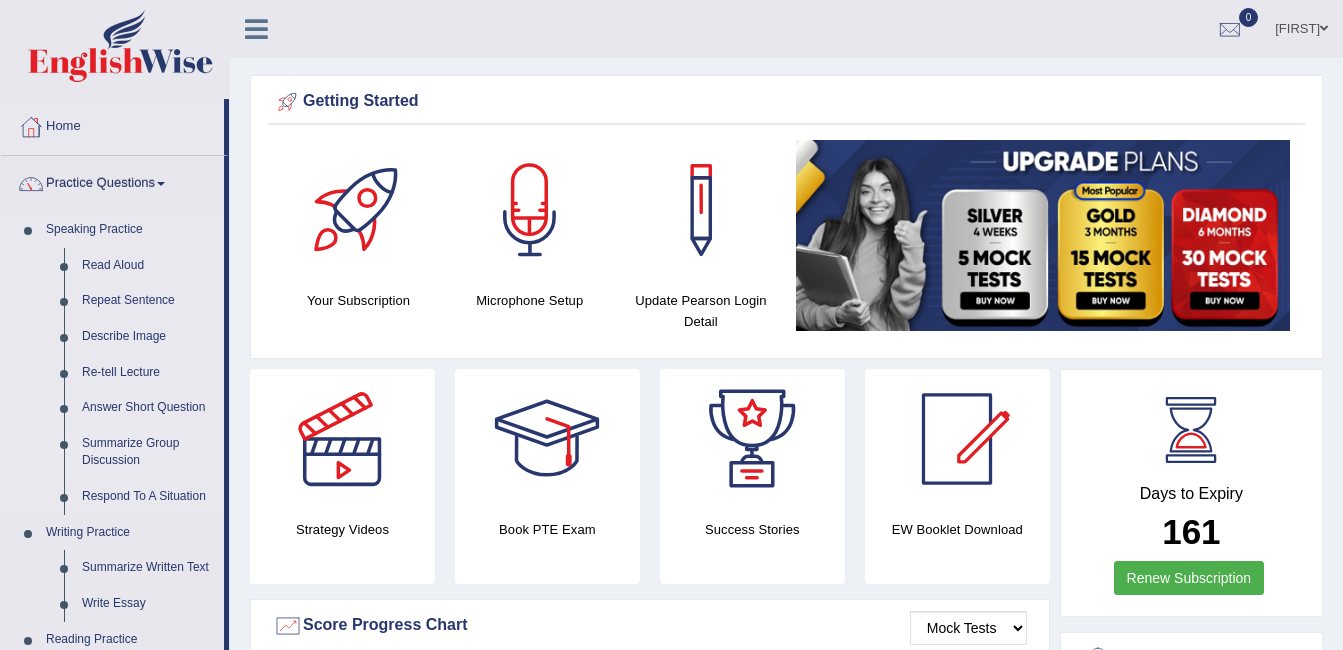 click on "Summarize Group Discussion" at bounding box center [148, 452] 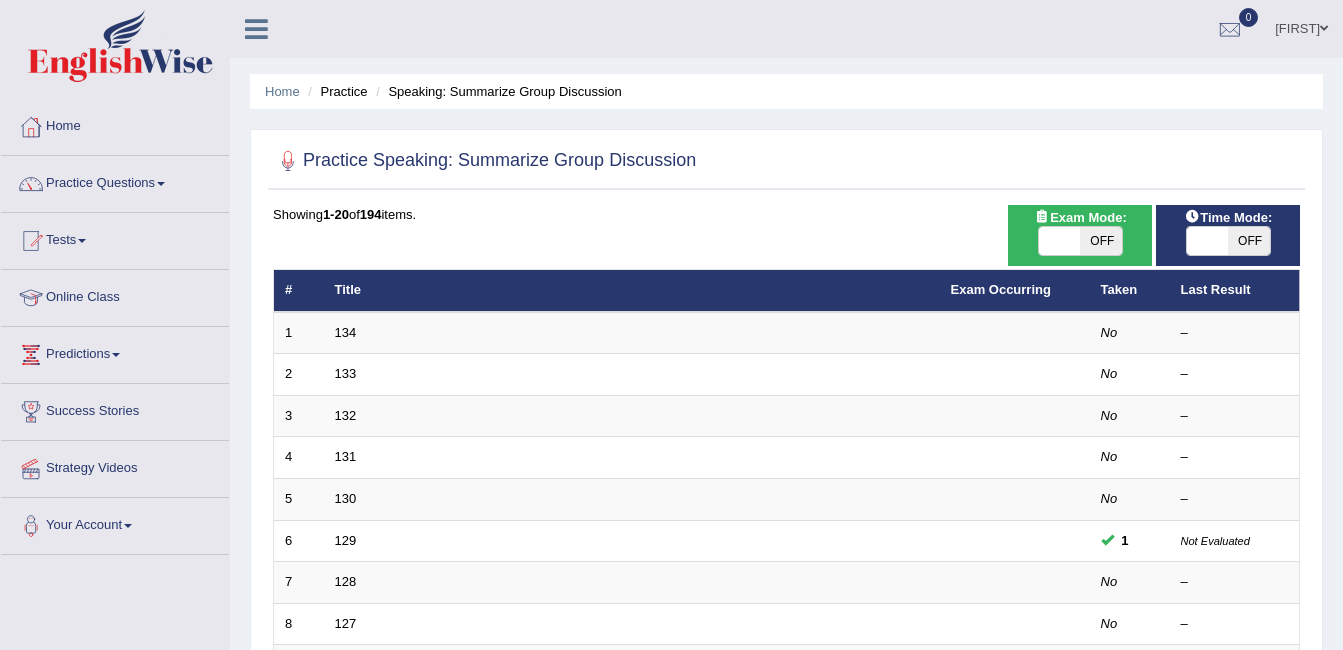 scroll, scrollTop: 0, scrollLeft: 0, axis: both 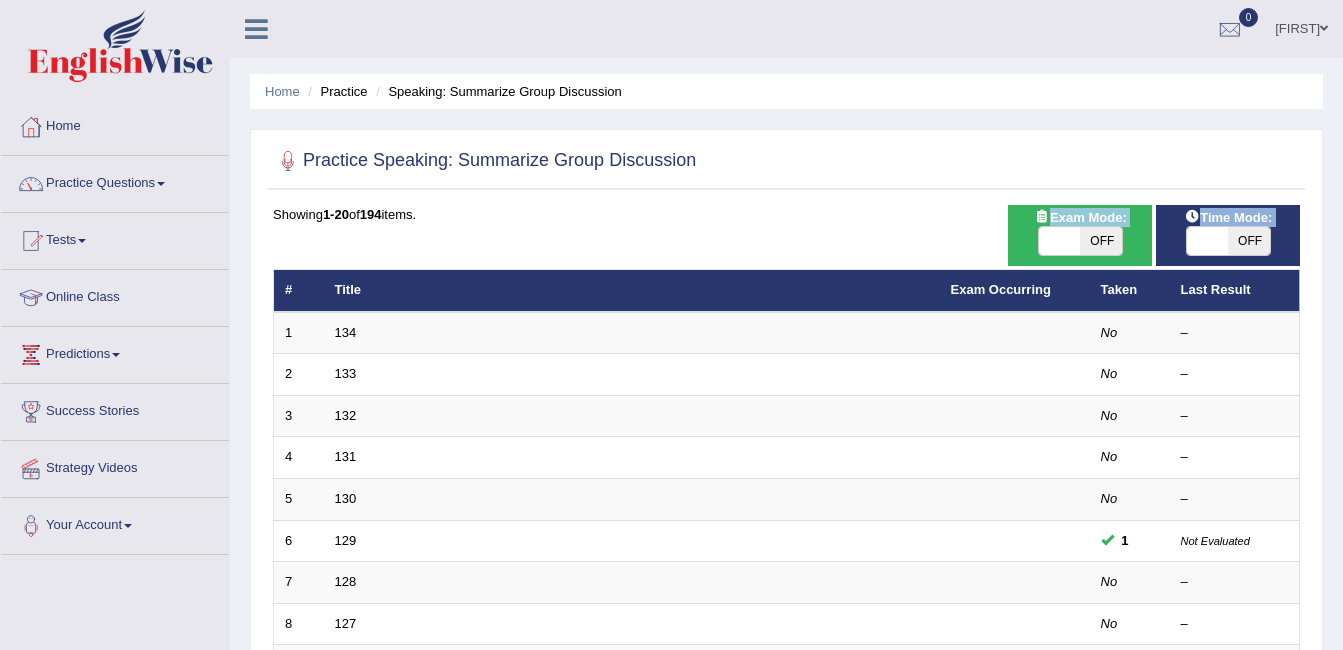 drag, startPoint x: 1131, startPoint y: 231, endPoint x: 1139, endPoint y: 61, distance: 170.18813 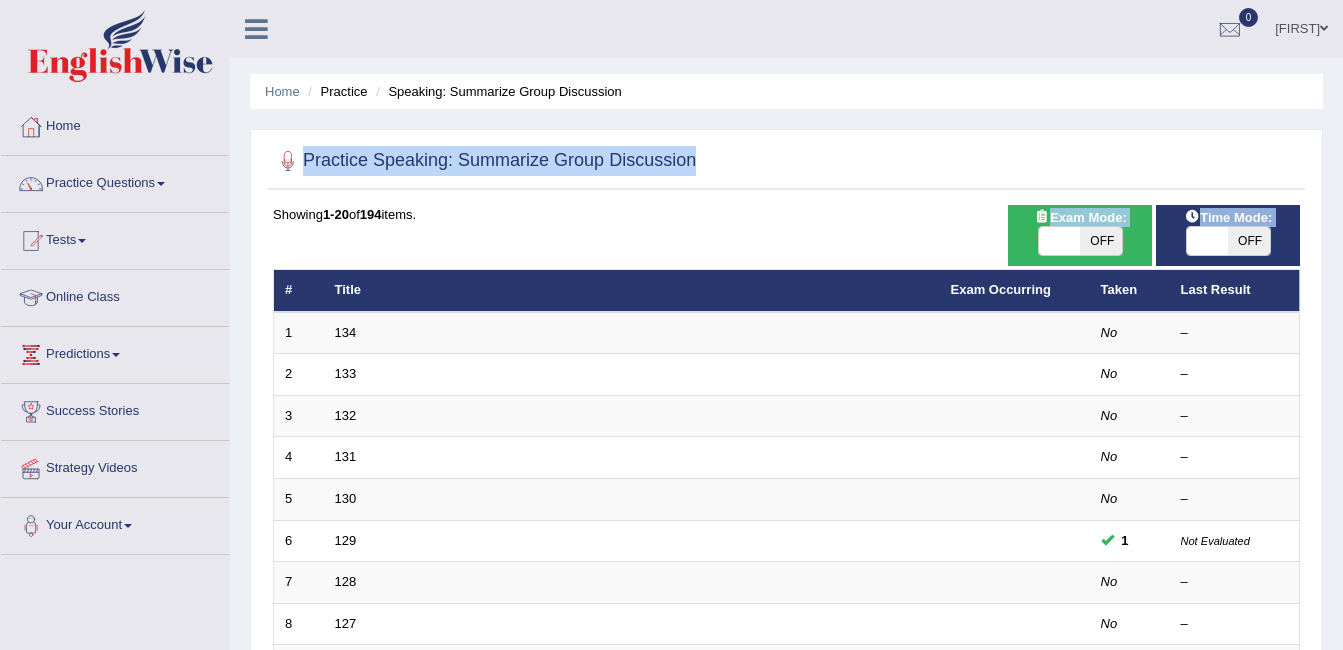 drag, startPoint x: 1139, startPoint y: 61, endPoint x: 1010, endPoint y: 168, distance: 167.60072 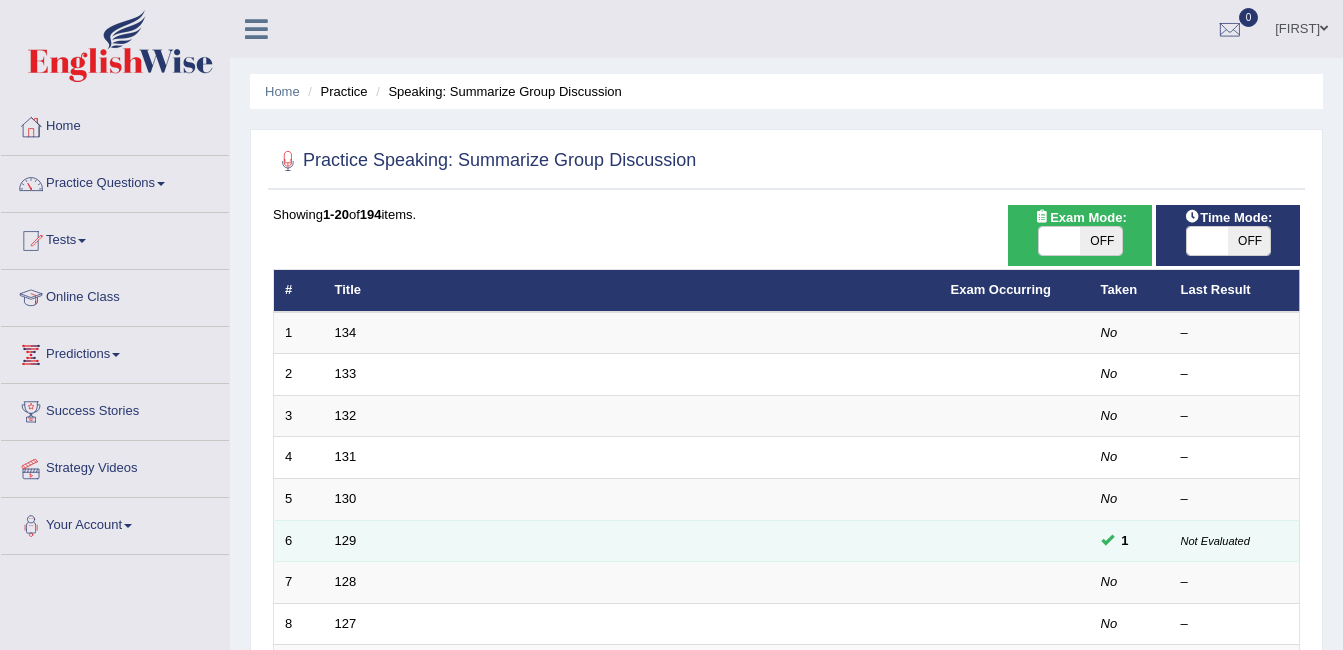click on "129" at bounding box center (632, 541) 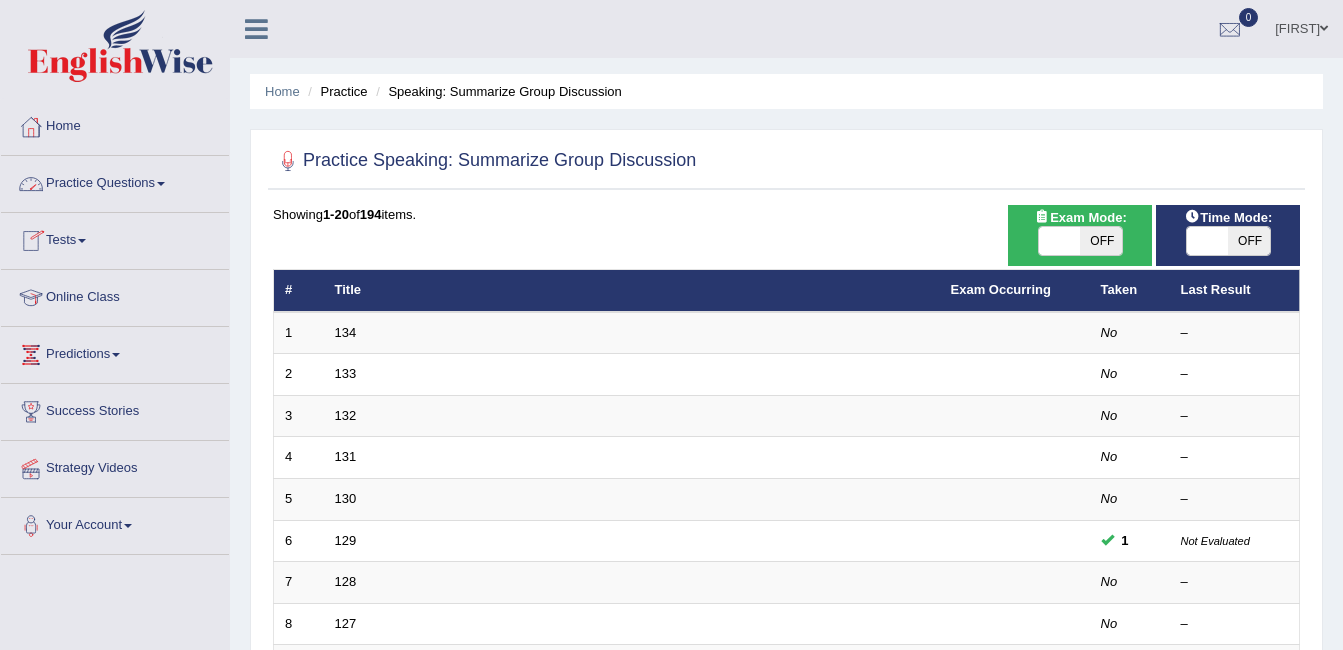 click on "Practice Questions" at bounding box center [115, 181] 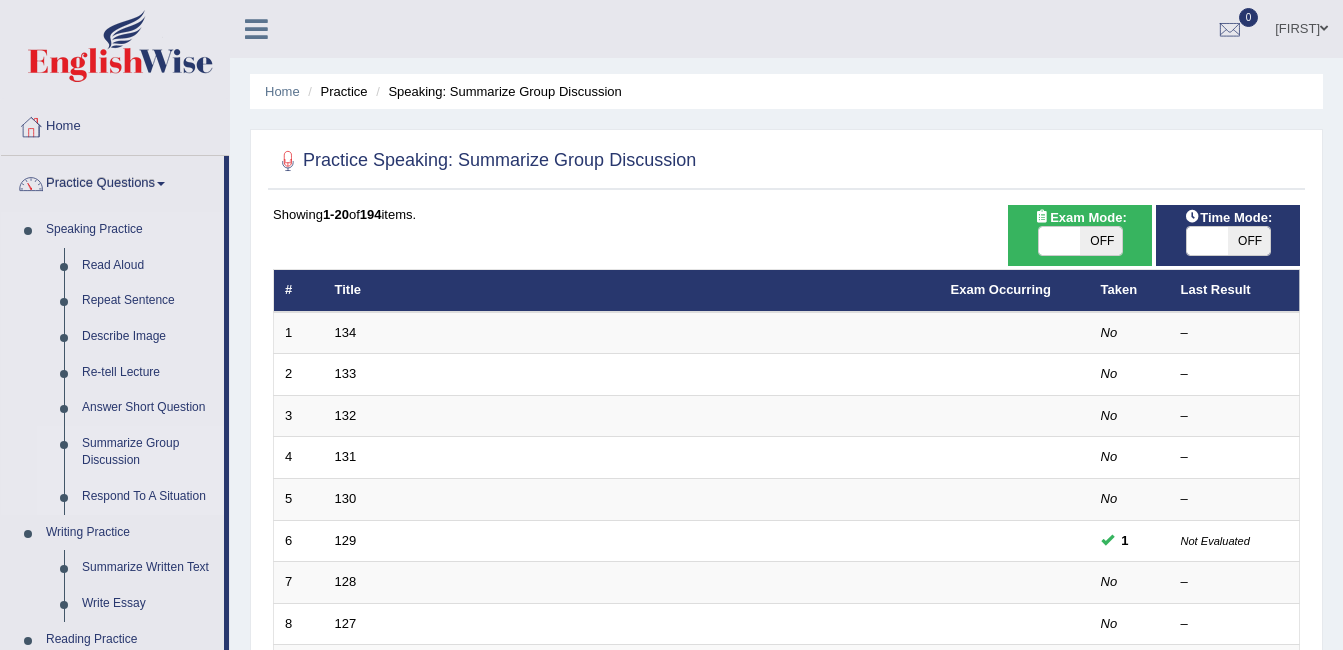 click on "Respond To A Situation" at bounding box center (148, 497) 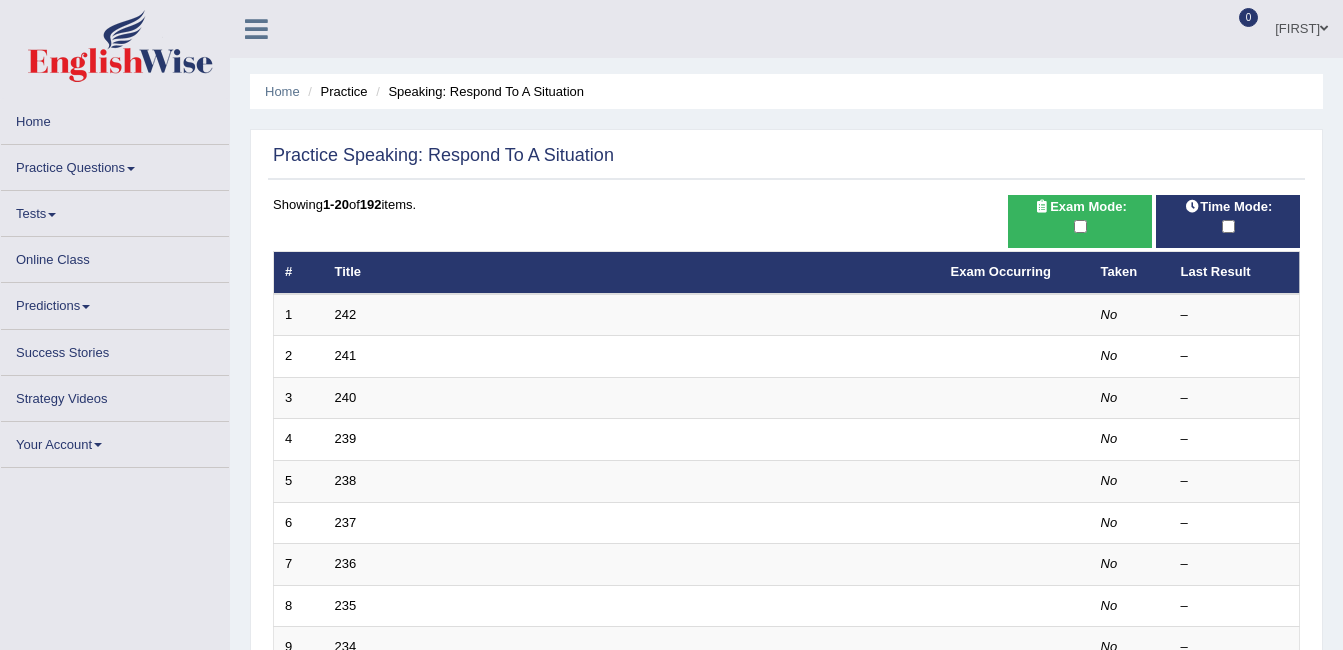 scroll, scrollTop: 0, scrollLeft: 0, axis: both 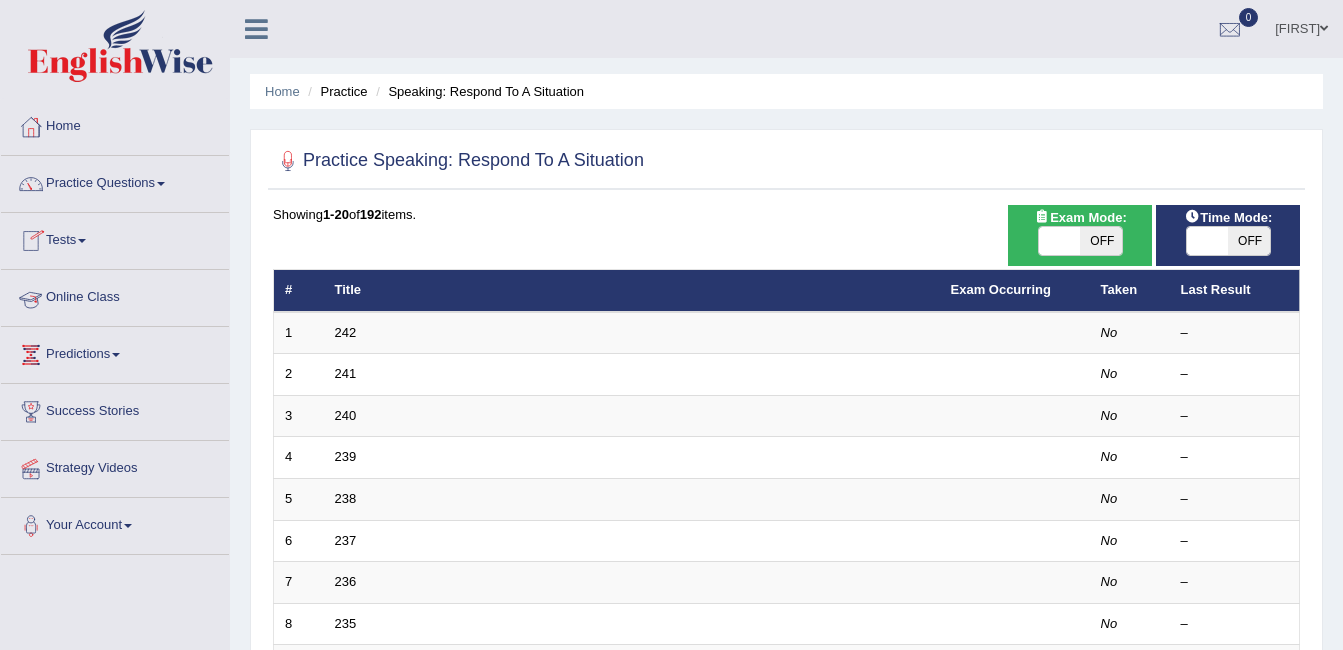click on "Online Class" at bounding box center [115, 295] 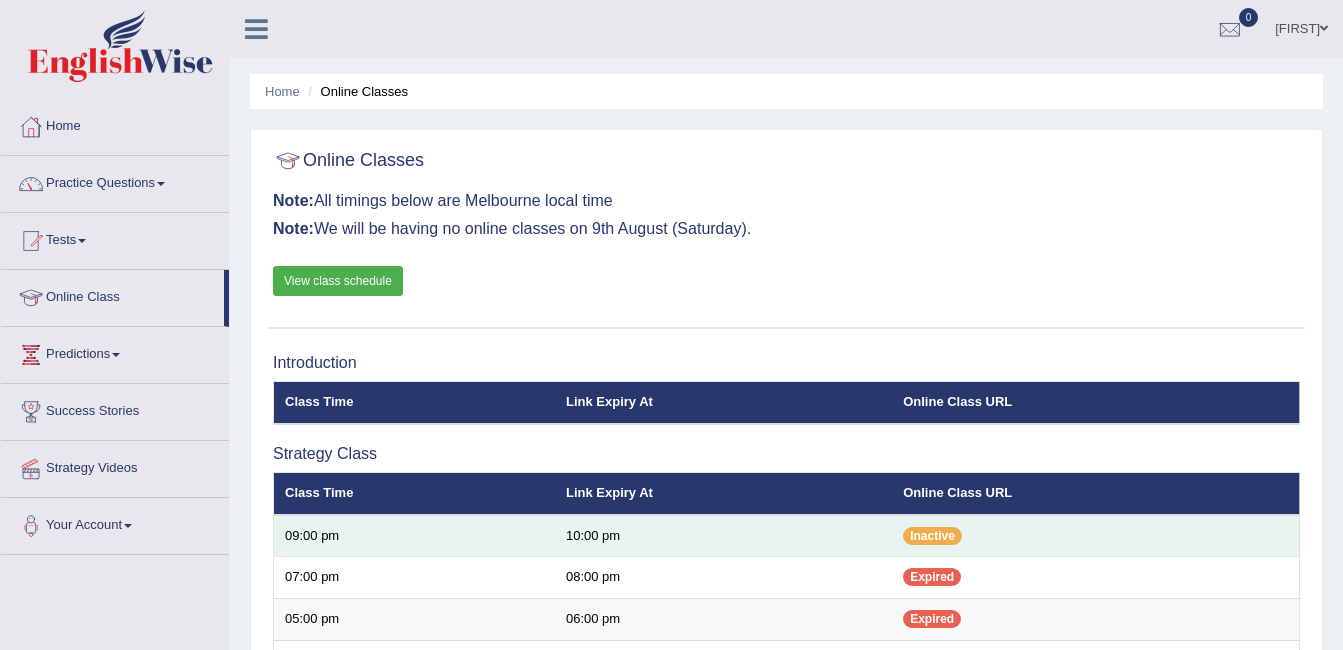 scroll, scrollTop: 0, scrollLeft: 0, axis: both 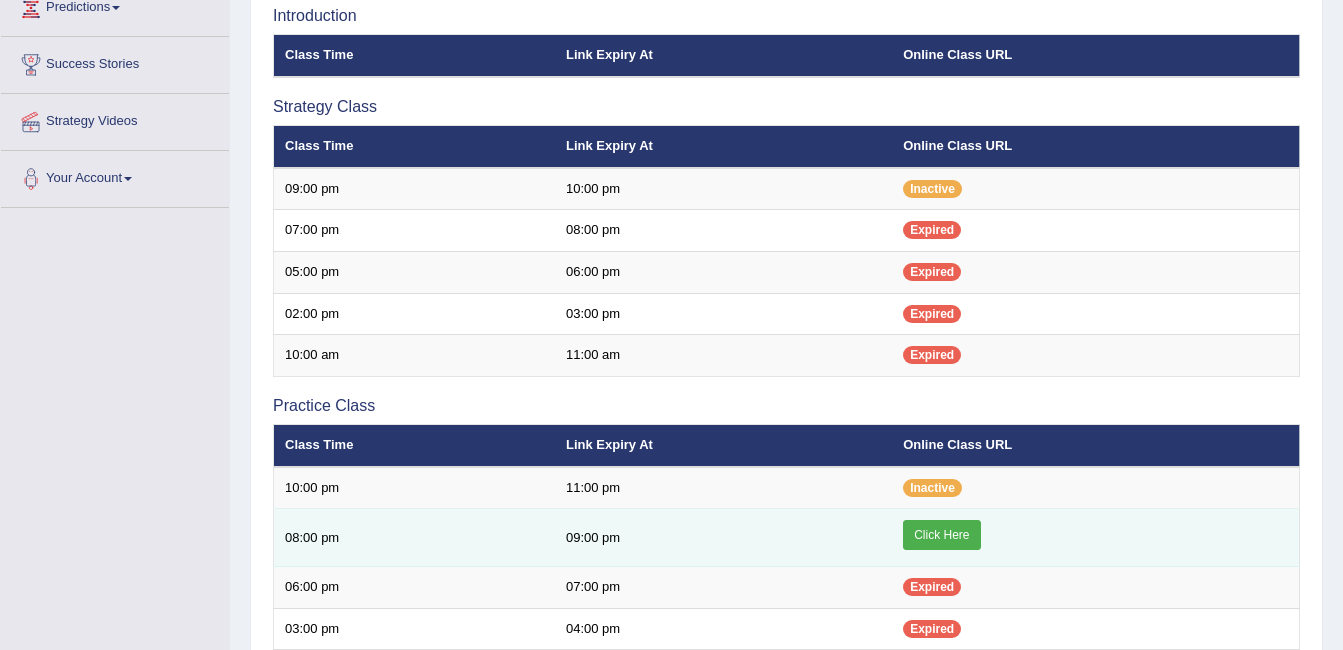 click on "Click Here" at bounding box center (941, 535) 